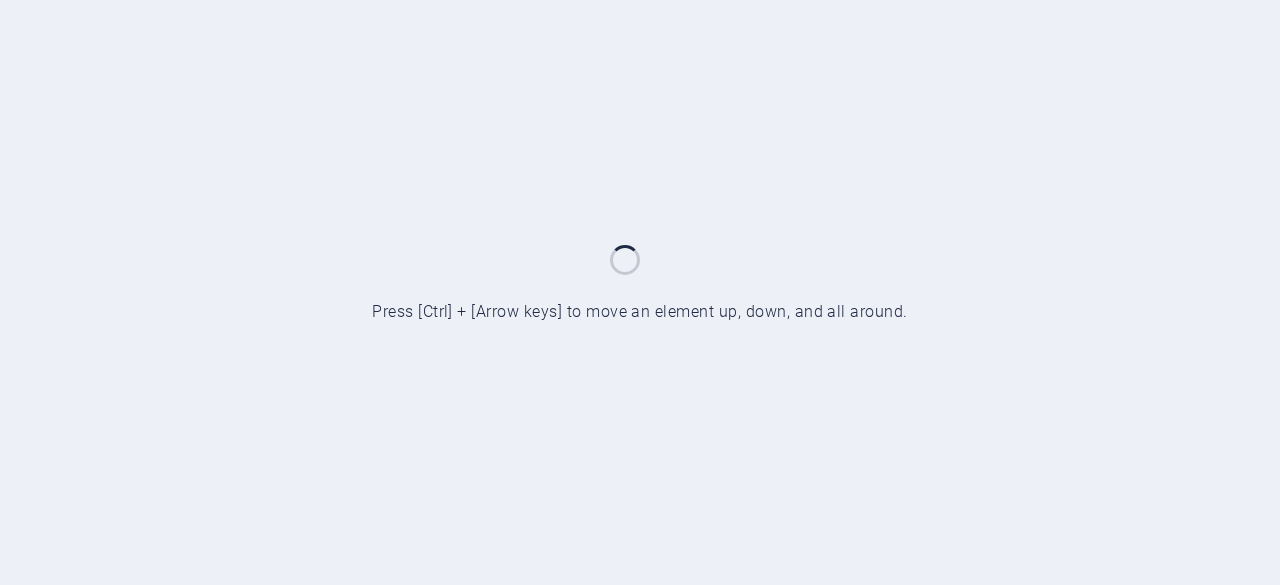 scroll, scrollTop: 0, scrollLeft: 0, axis: both 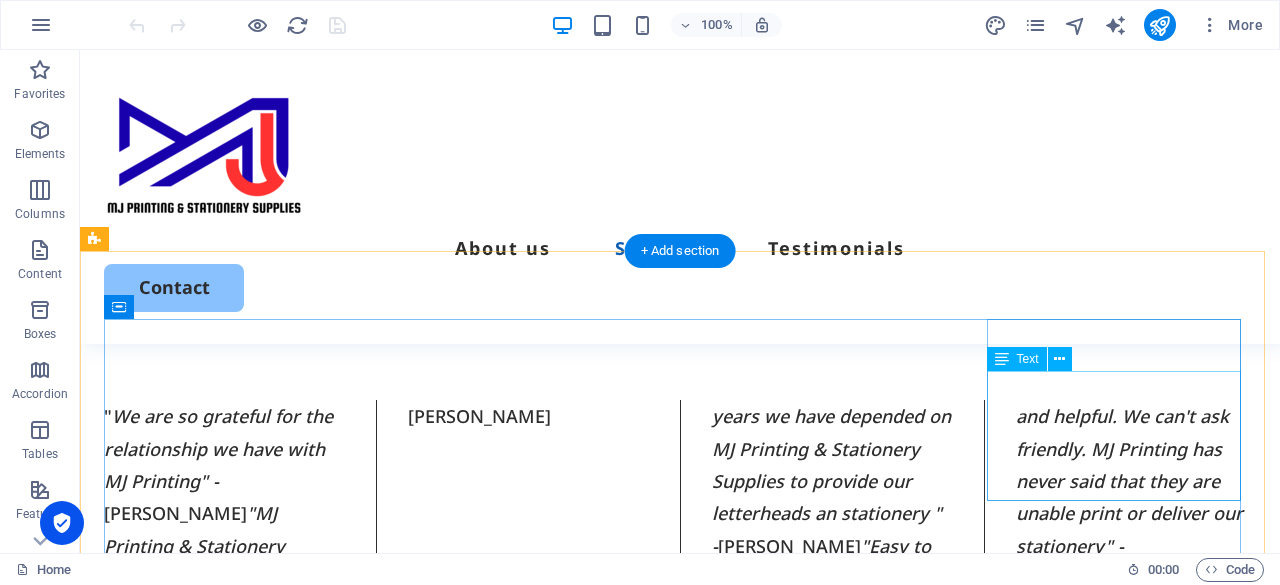 click on "+1 876 - 334 - 8667
info@mjstationery.com
24 Constant Spring Road  Kingston   10" at bounding box center [233, 3591] 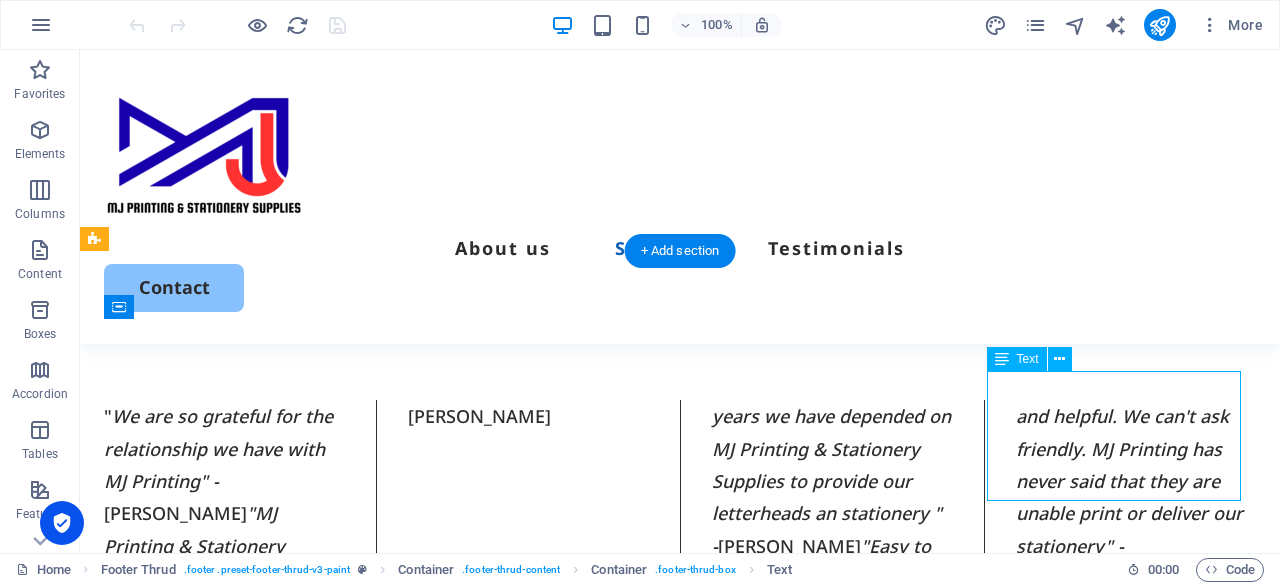 click on "+1 876 - 334 - 8667
info@mjstationery.com
24 Constant Spring Road  Kingston   10" at bounding box center [233, 3591] 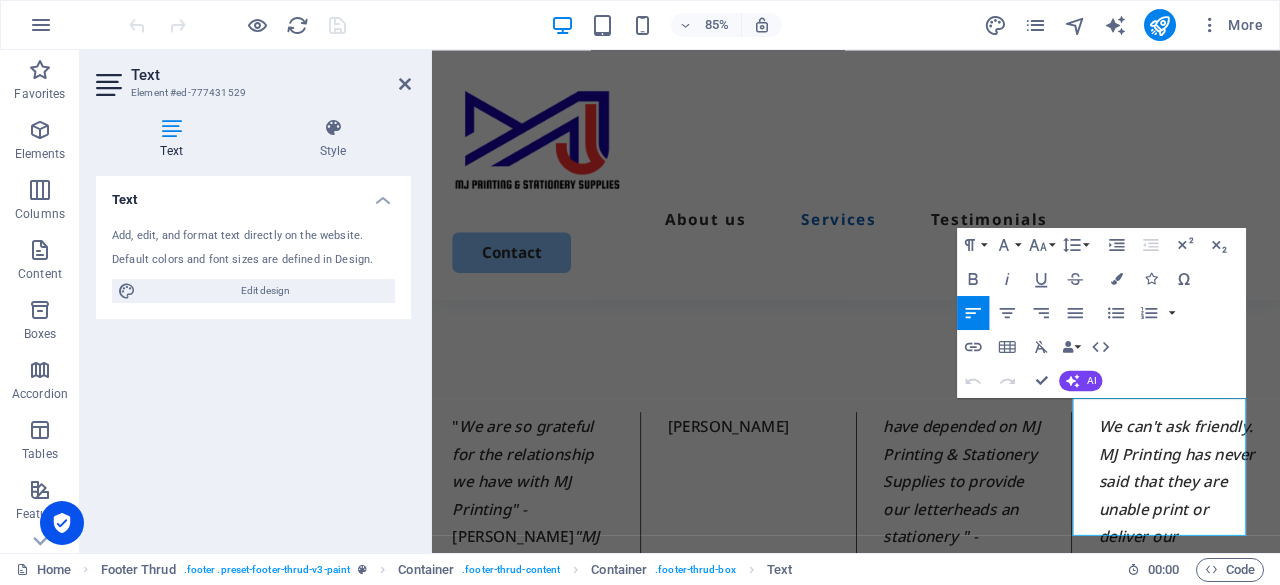 scroll, scrollTop: 4180, scrollLeft: 0, axis: vertical 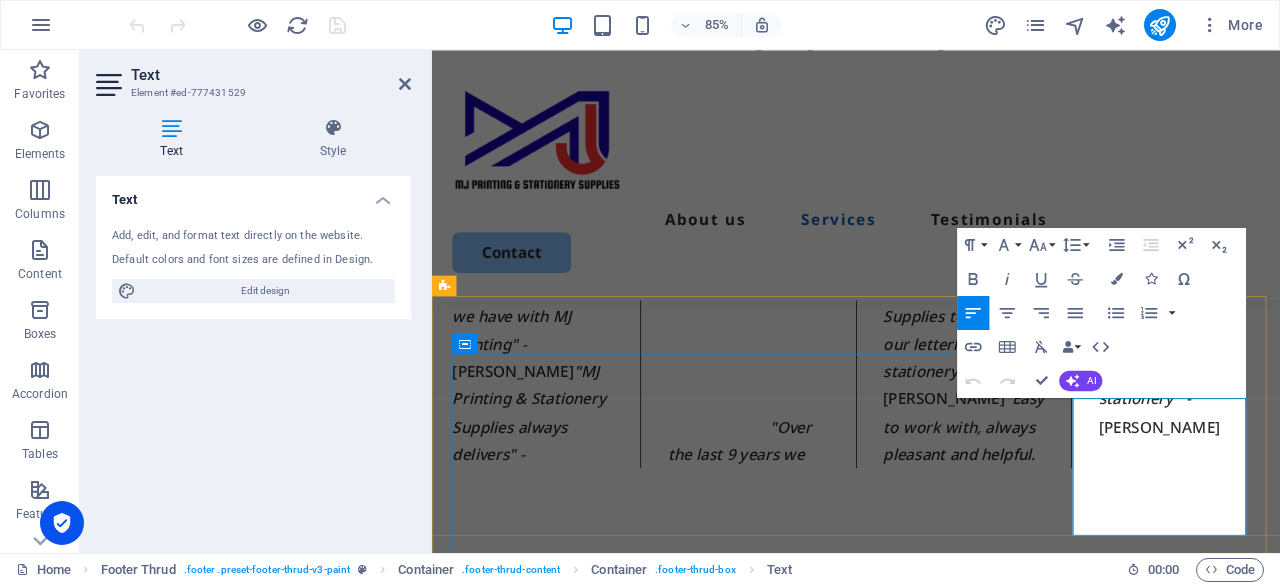 click on "+1 876 - 334 - 8667" at bounding box center [540, 3243] 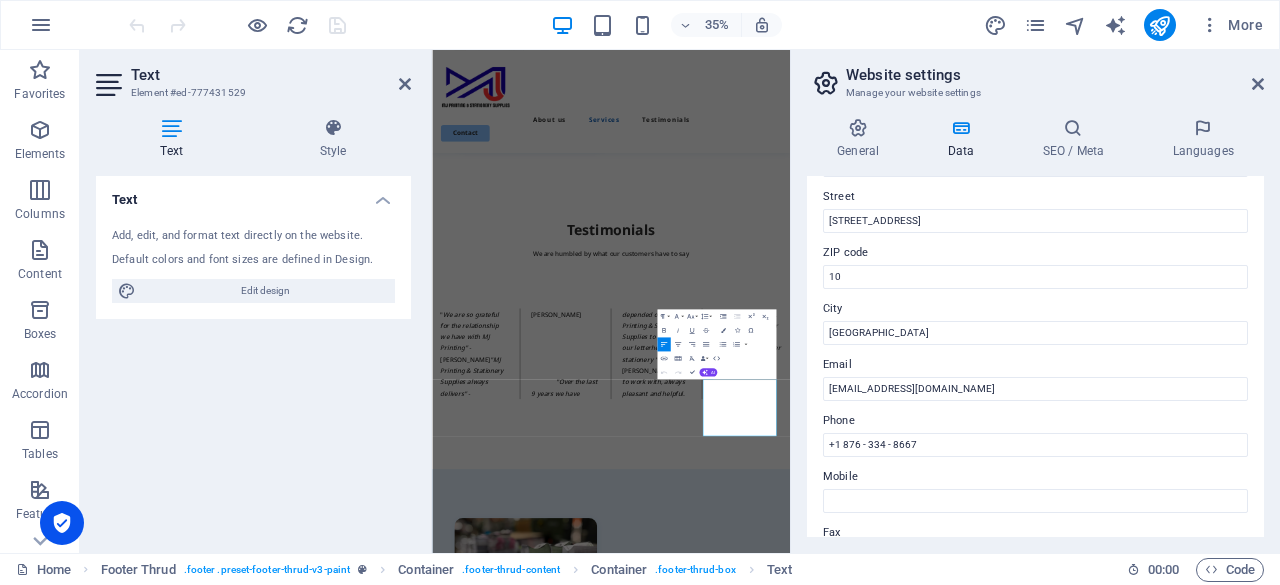 scroll, scrollTop: 217, scrollLeft: 0, axis: vertical 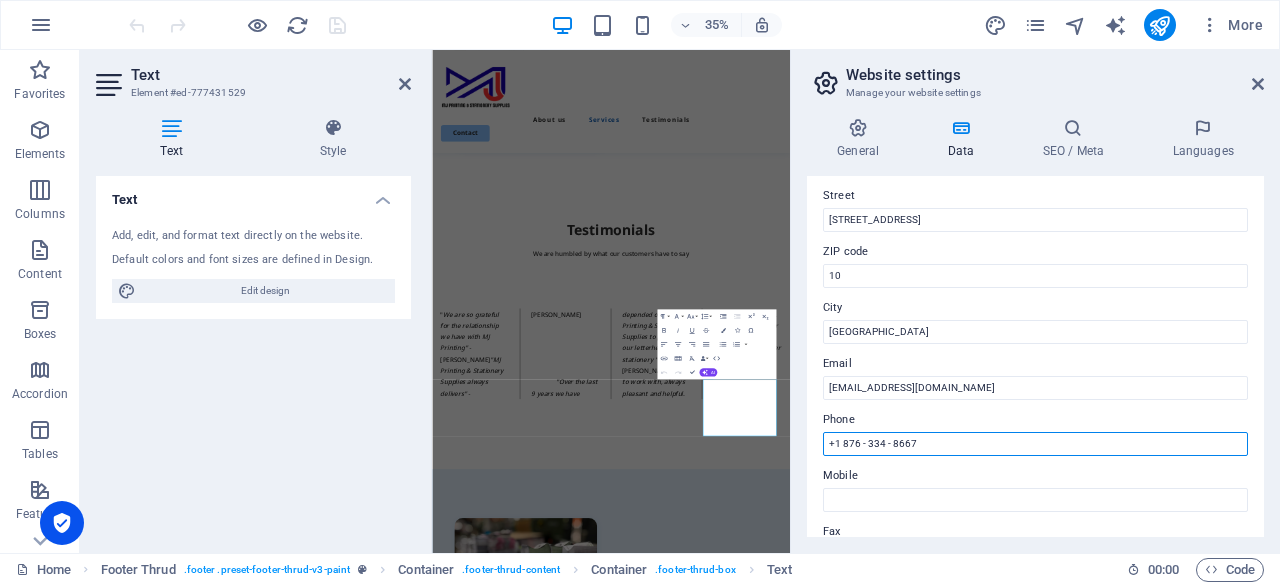 click on "+1 876 - 334 - 8667" at bounding box center [1035, 444] 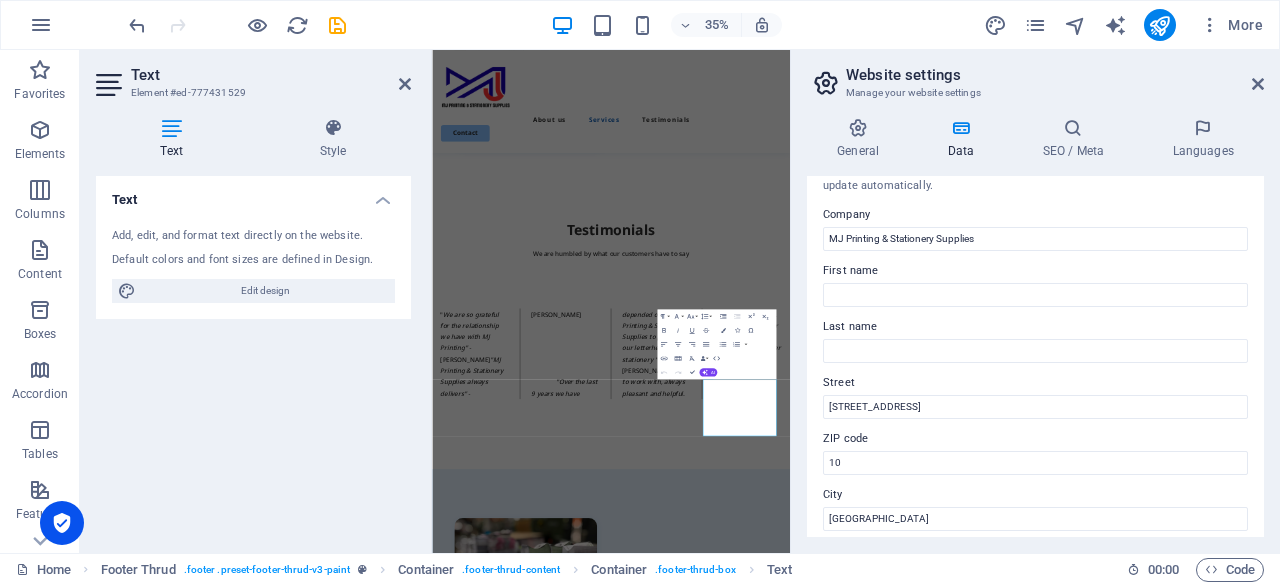 scroll, scrollTop: 0, scrollLeft: 0, axis: both 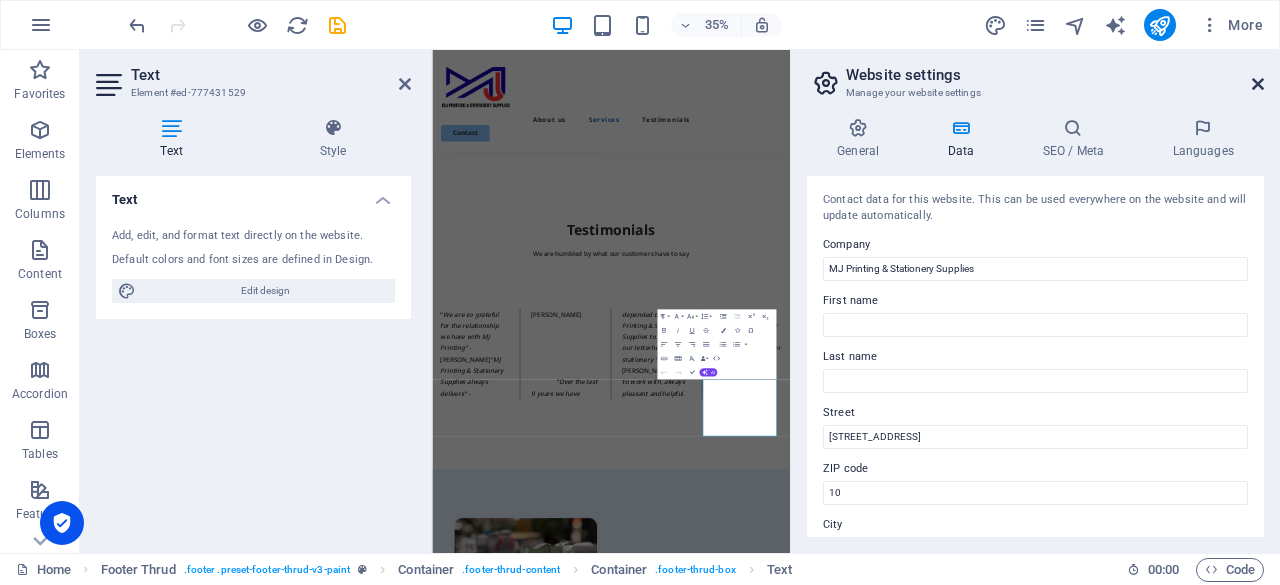 type on "[PHONE_NUMBER]" 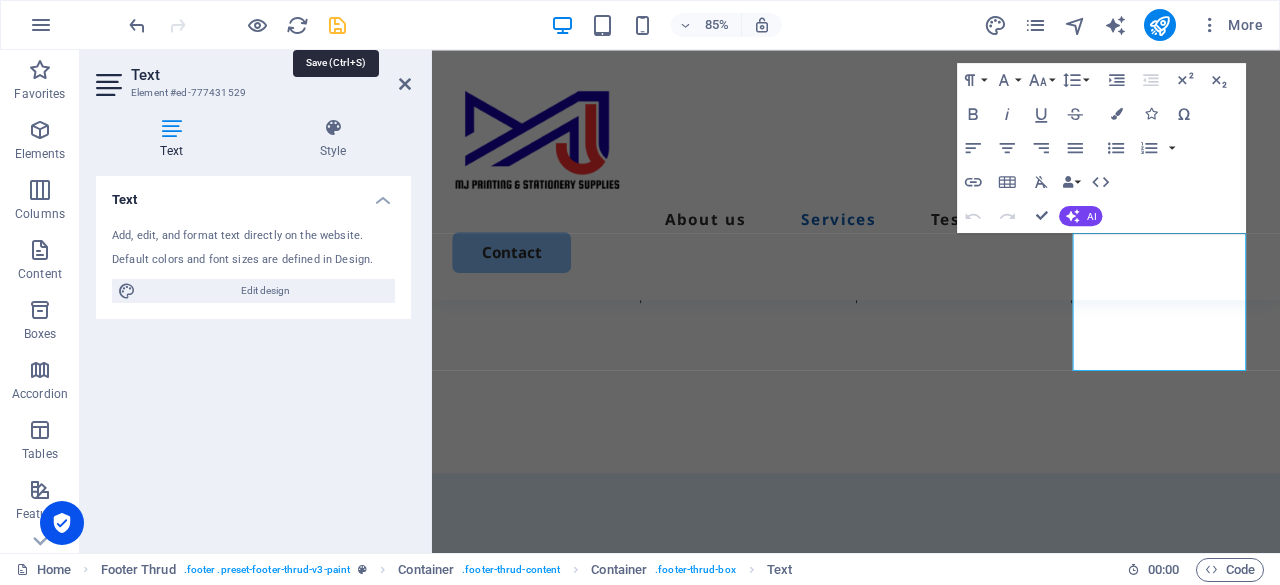 click at bounding box center (337, 25) 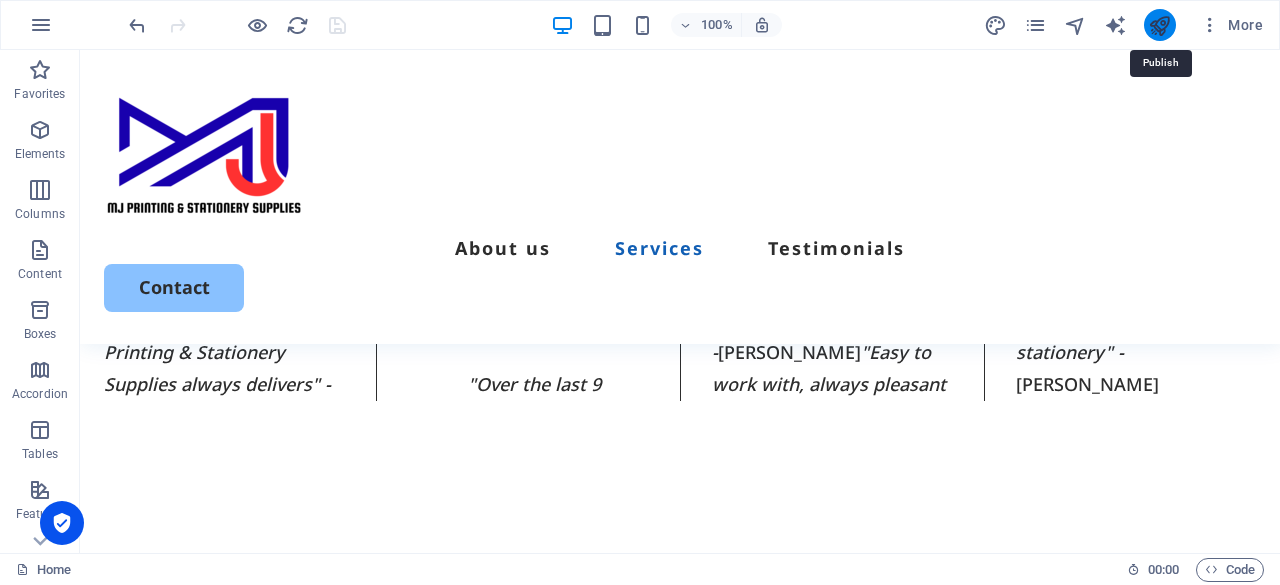 click at bounding box center (1159, 25) 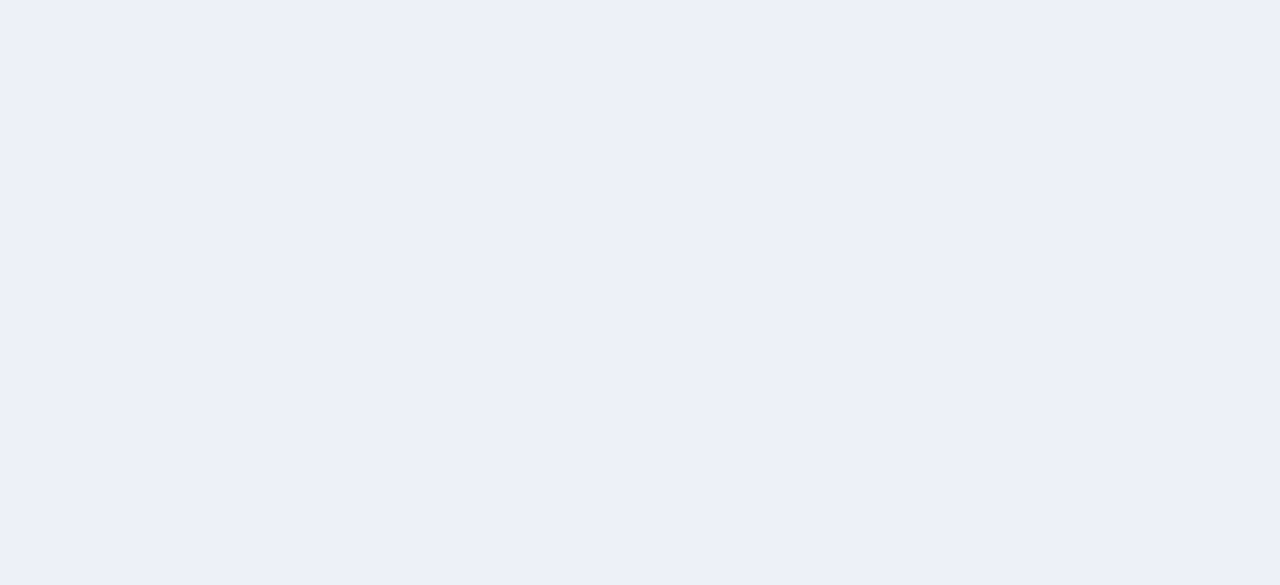 scroll, scrollTop: 0, scrollLeft: 0, axis: both 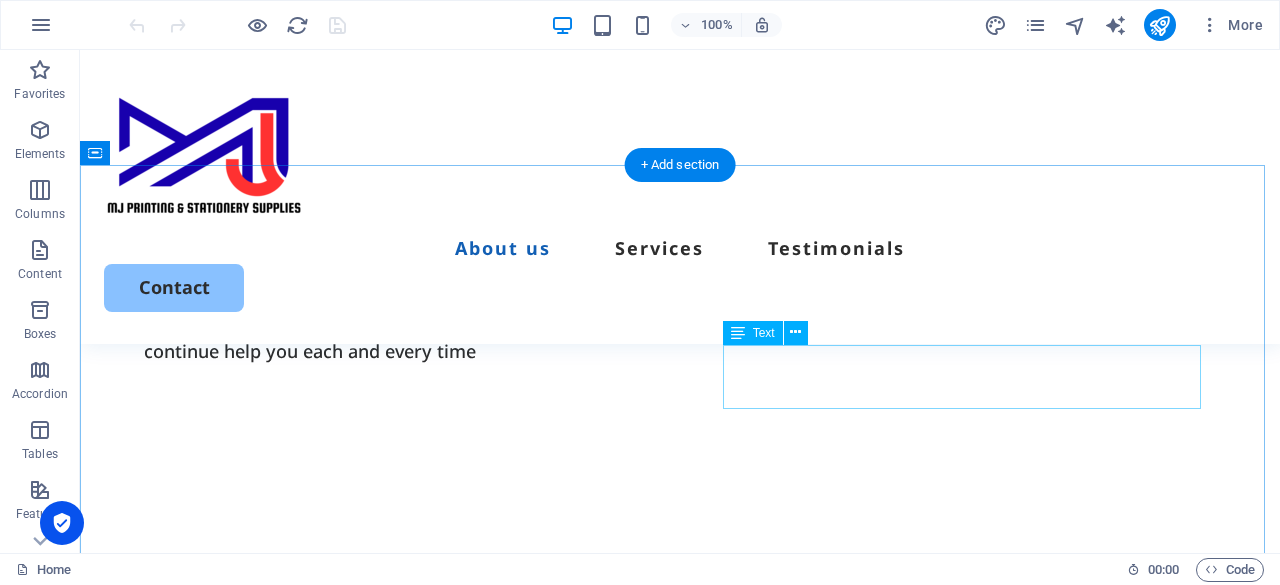 click on "Incididunt ut labore et dolore magna aliqua. Ut enim ad minim veniam." at bounding box center (680, 696) 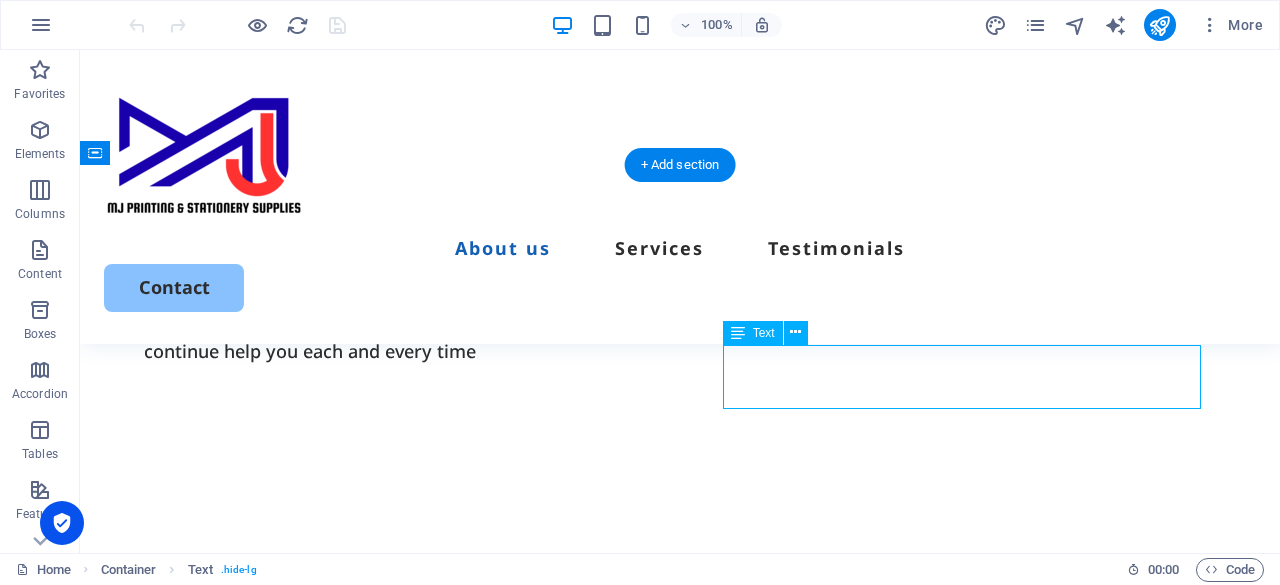 click on "Incididunt ut labore et dolore magna aliqua. Ut enim ad minim veniam." at bounding box center [680, 696] 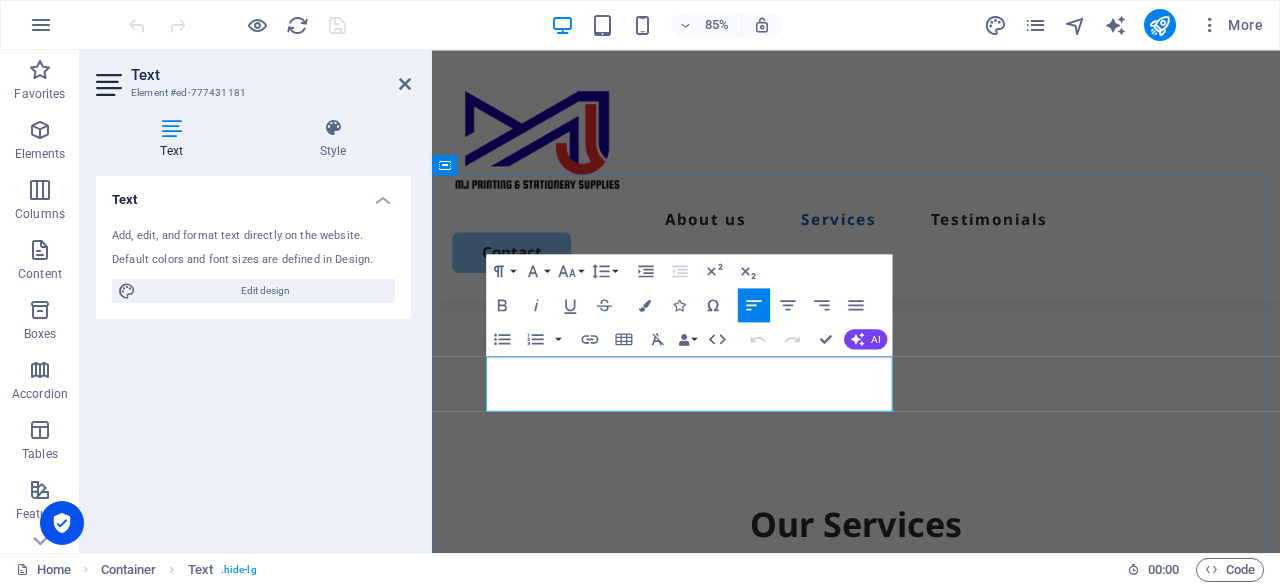 scroll, scrollTop: 1376, scrollLeft: 0, axis: vertical 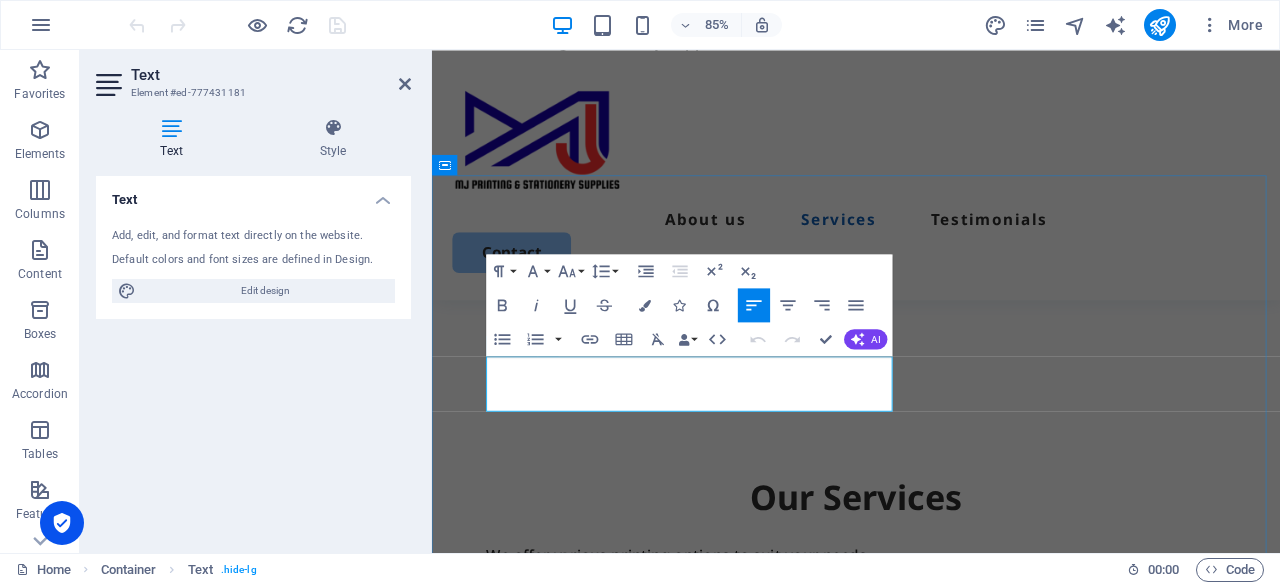 drag, startPoint x: 676, startPoint y: 457, endPoint x: 500, endPoint y: 430, distance: 178.05898 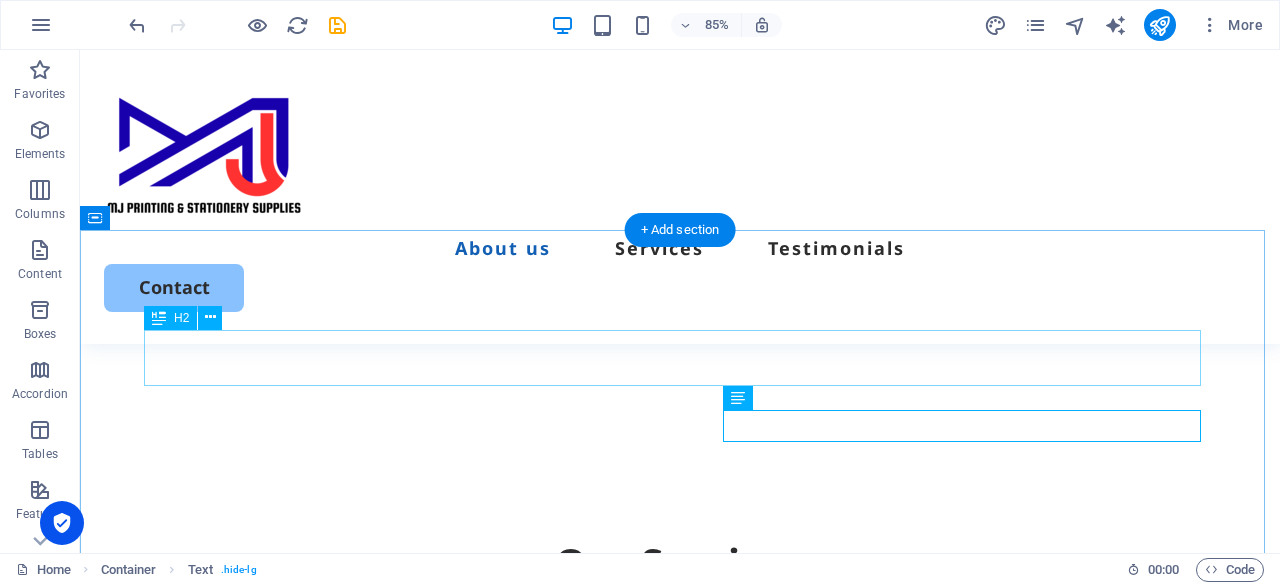 scroll, scrollTop: 1279, scrollLeft: 0, axis: vertical 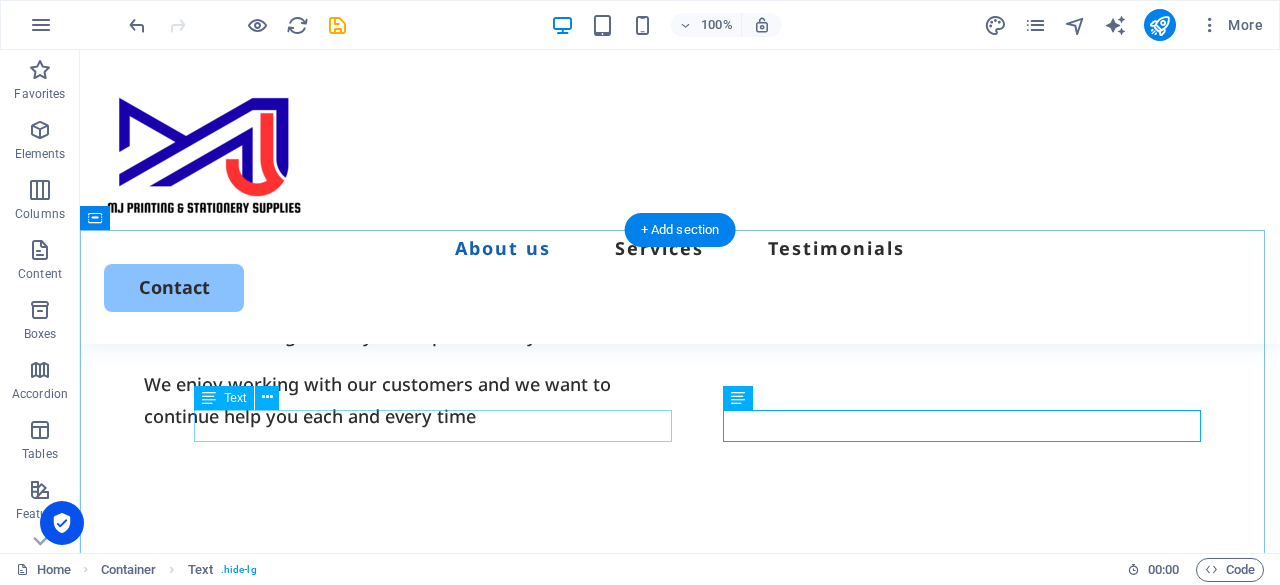 click on "We offer various printing options to suit your needs" at bounding box center (680, 728) 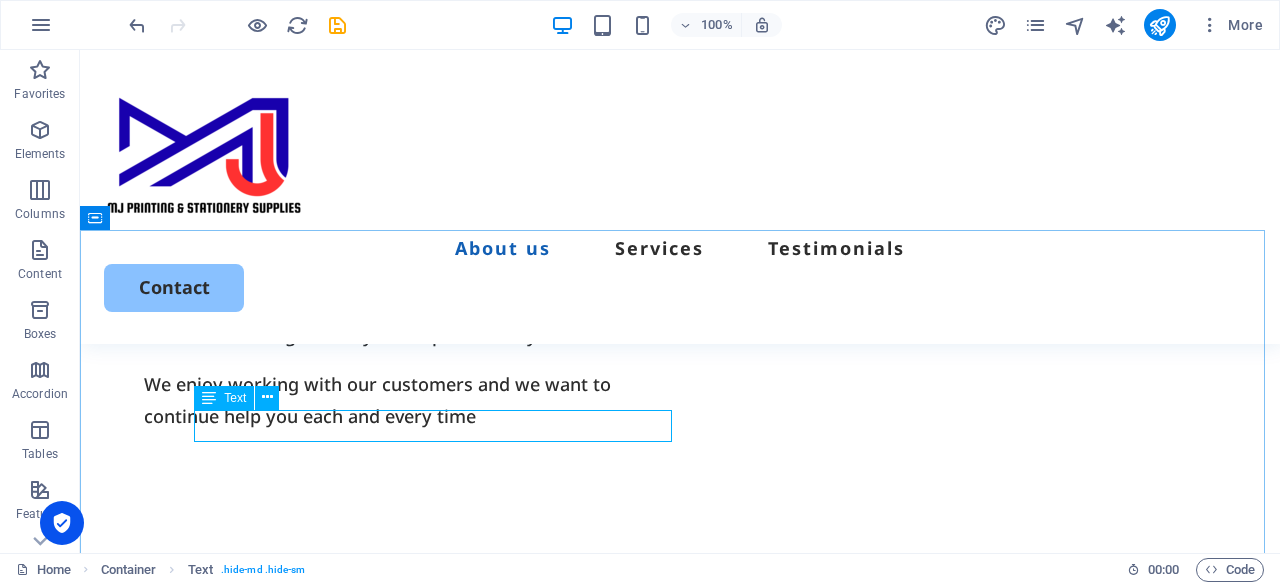 click on "Text" at bounding box center (224, 398) 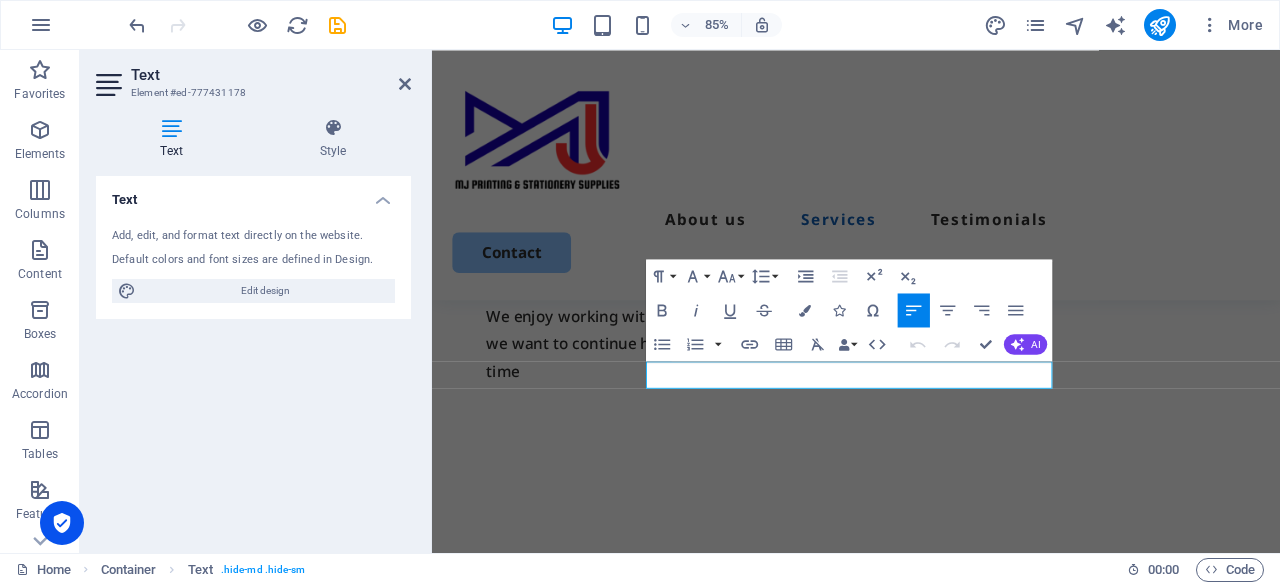 scroll, scrollTop: 1338, scrollLeft: 0, axis: vertical 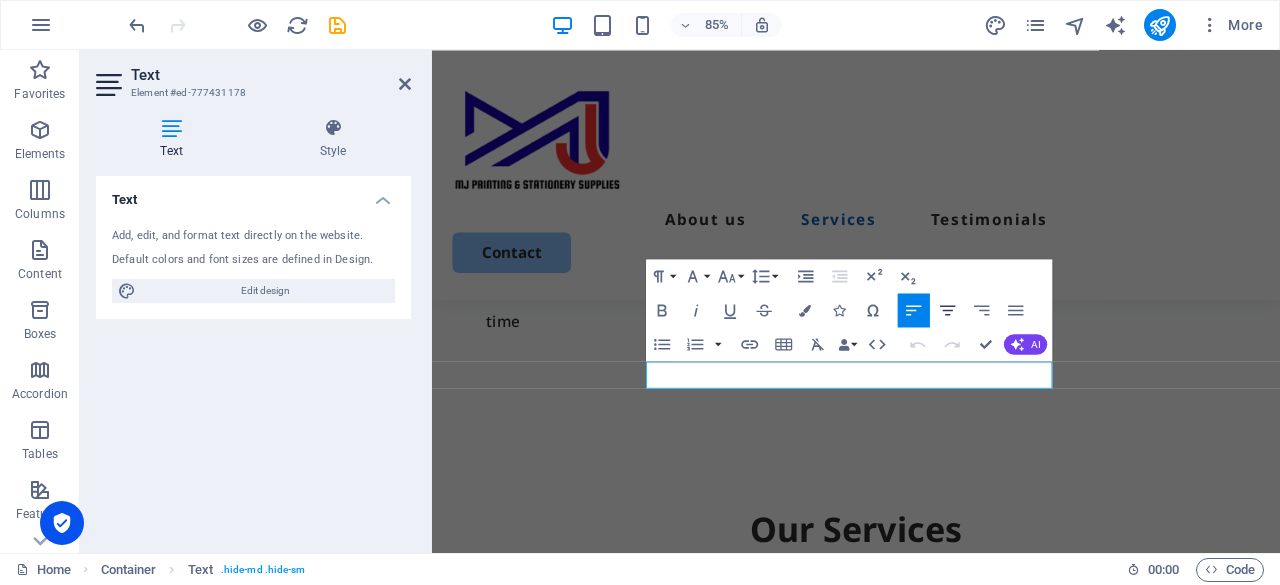 click 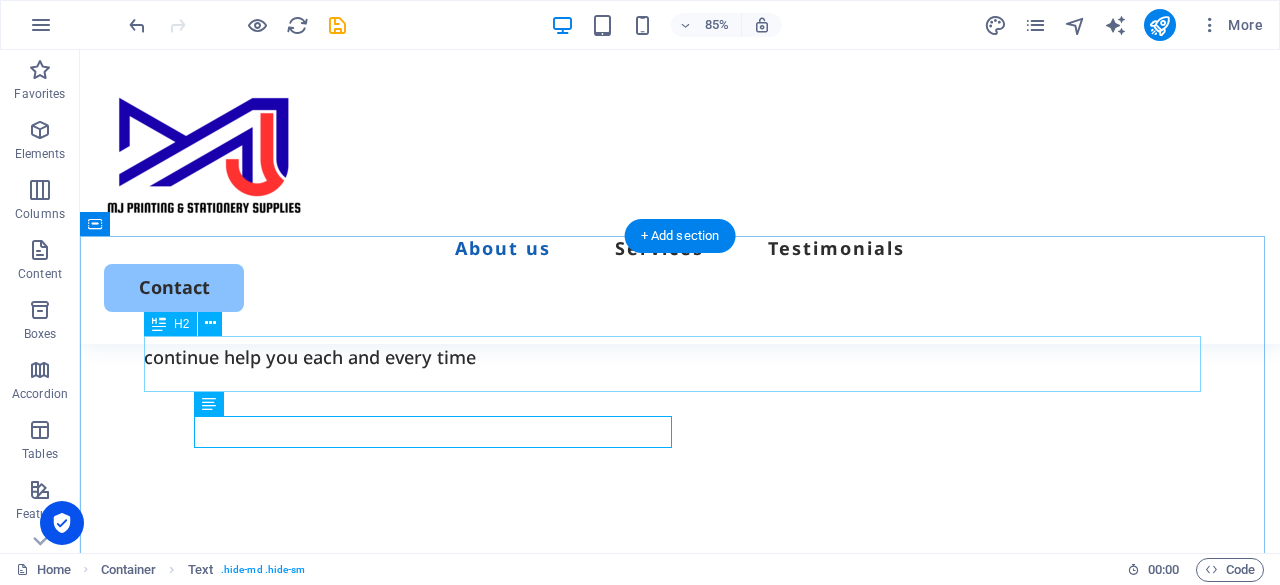 scroll, scrollTop: 1273, scrollLeft: 0, axis: vertical 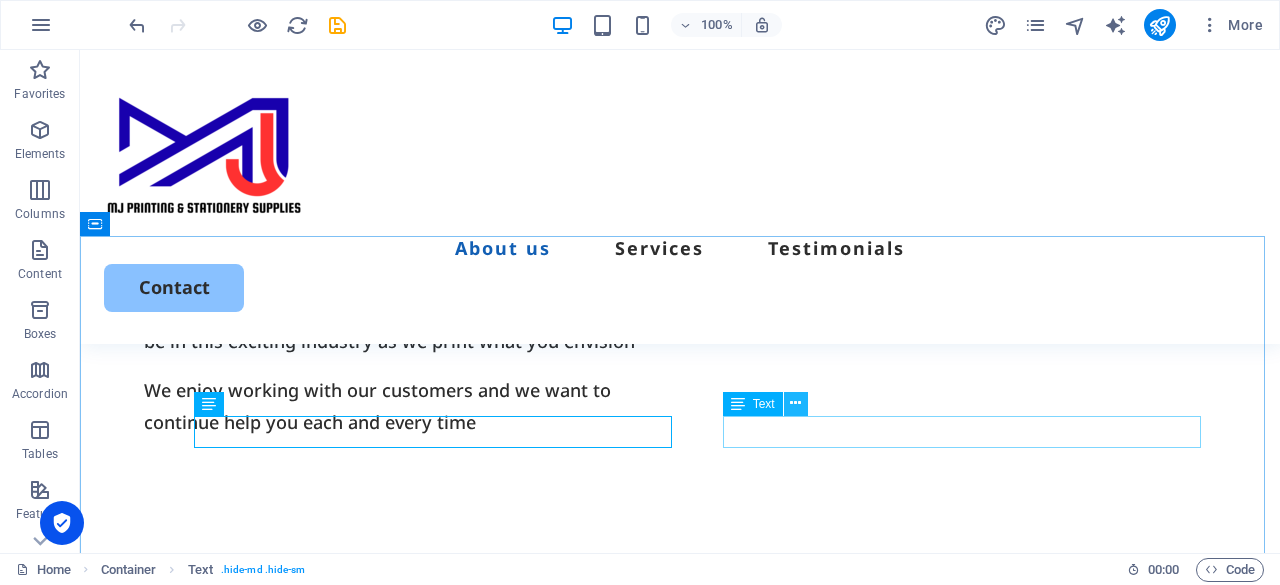 click at bounding box center [796, 404] 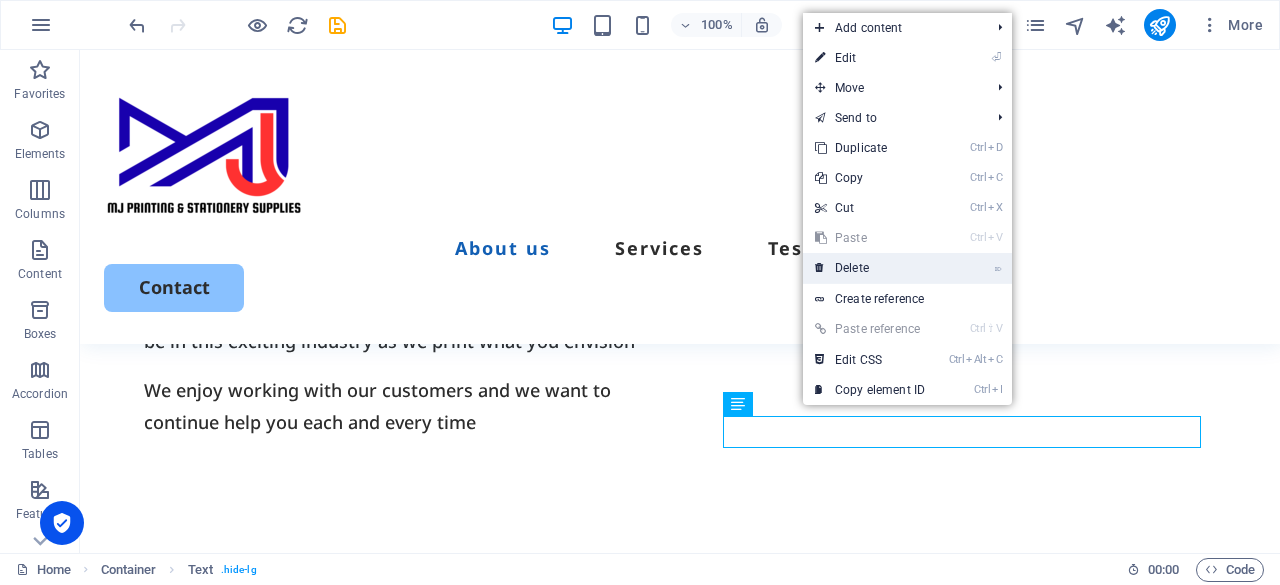 click on "⌦  Delete" at bounding box center [870, 268] 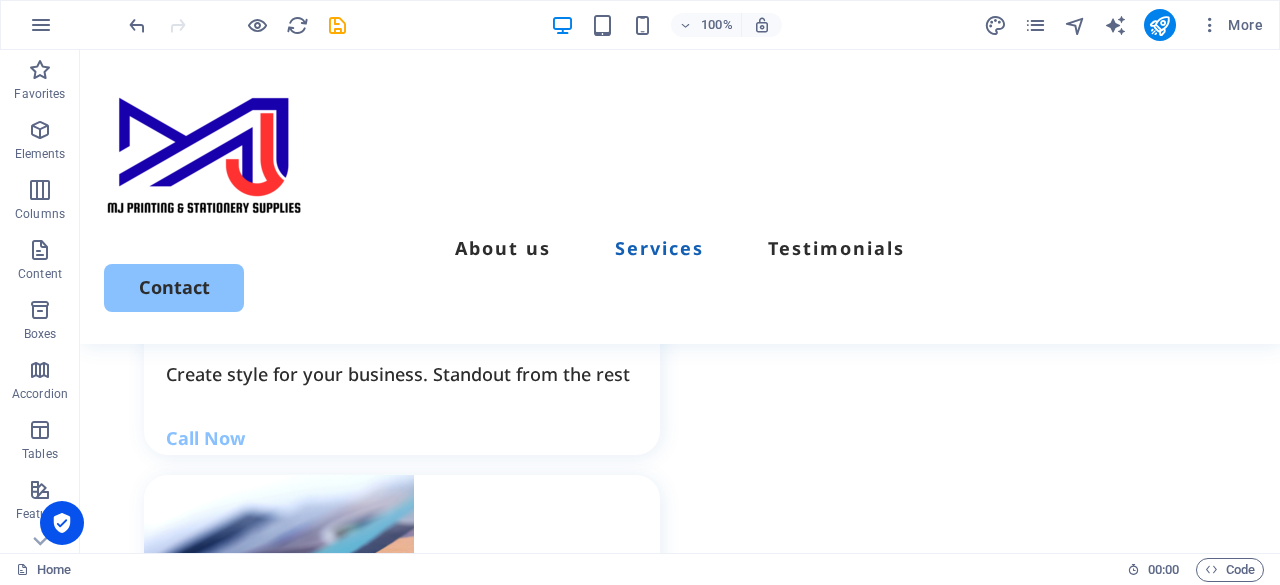 scroll, scrollTop: 2529, scrollLeft: 0, axis: vertical 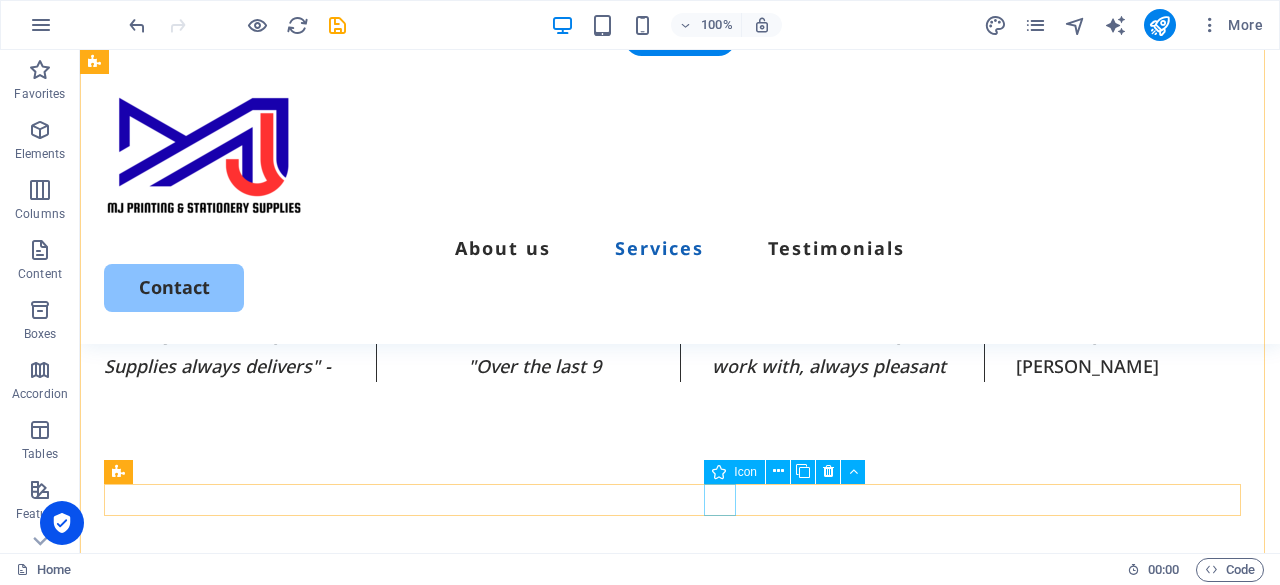 click at bounding box center [680, 4109] 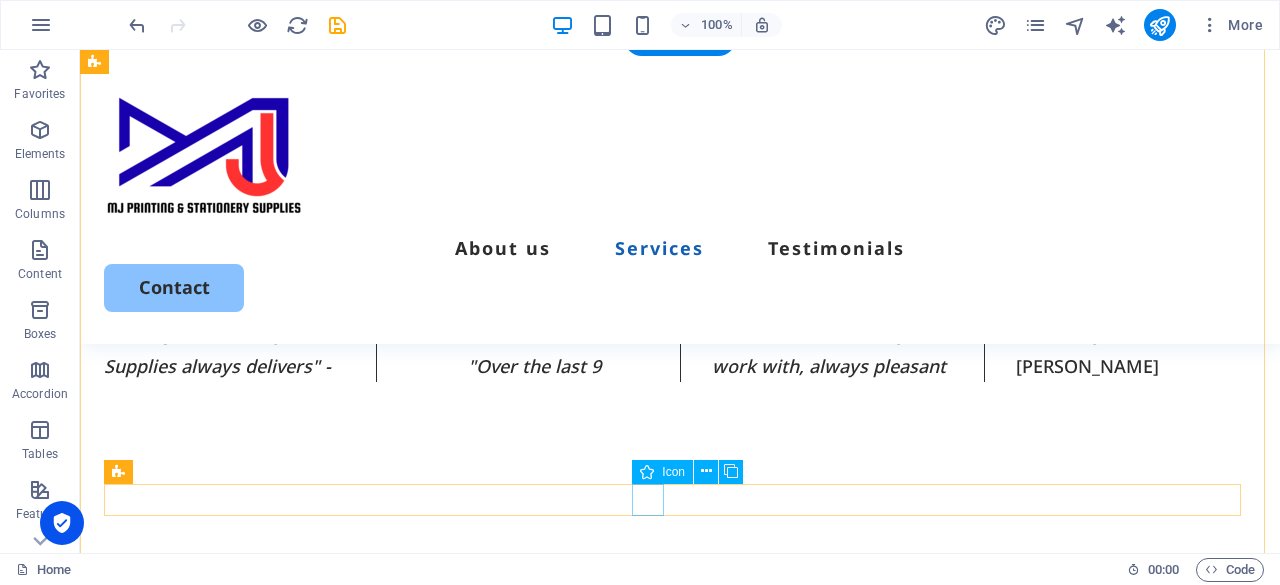 click at bounding box center [680, 4029] 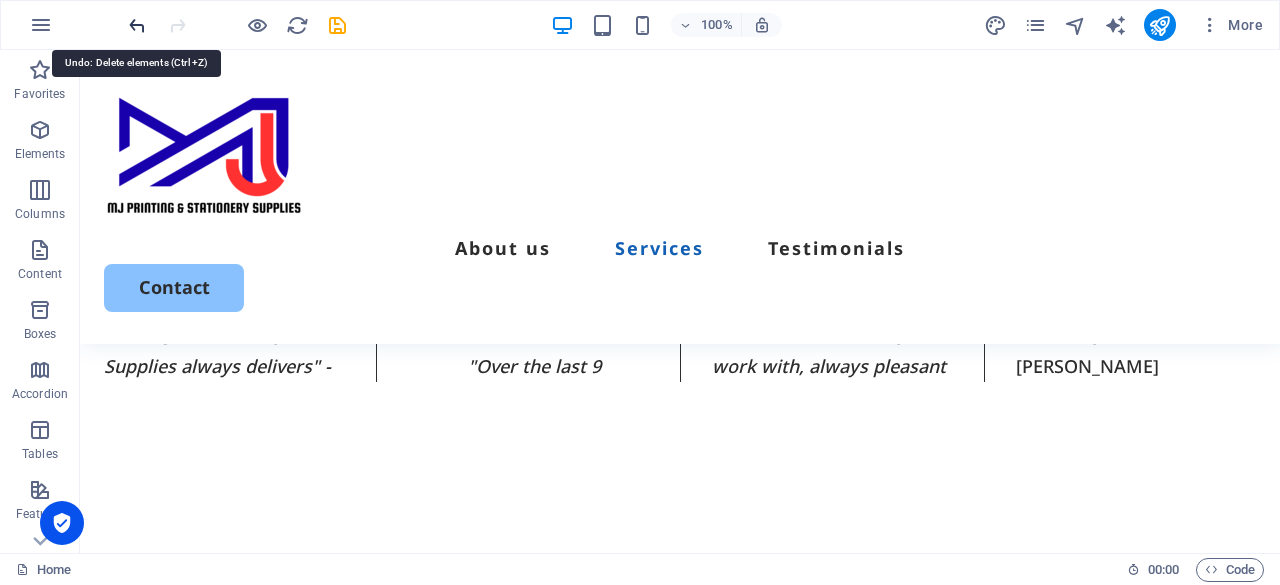 click at bounding box center [137, 25] 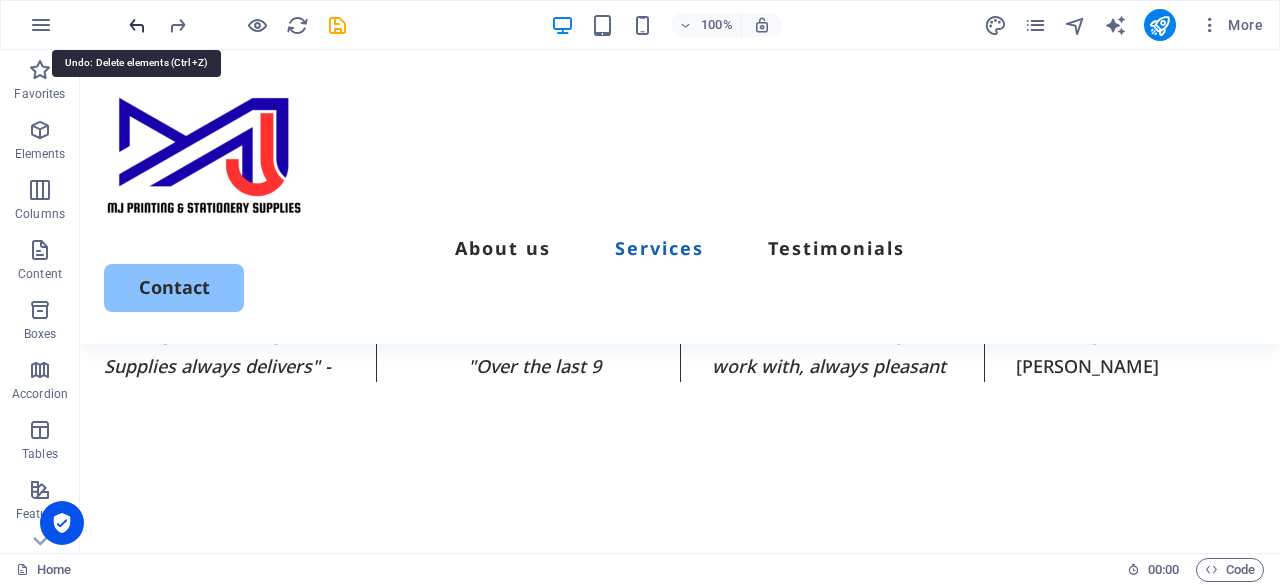 click at bounding box center [137, 25] 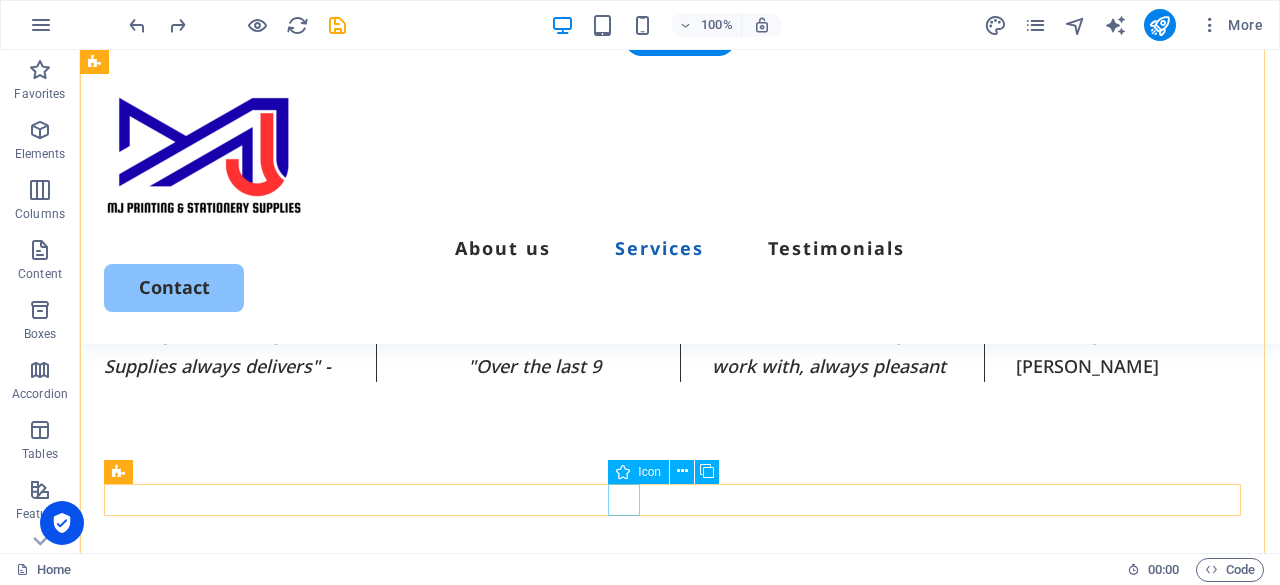 click at bounding box center (680, 4029) 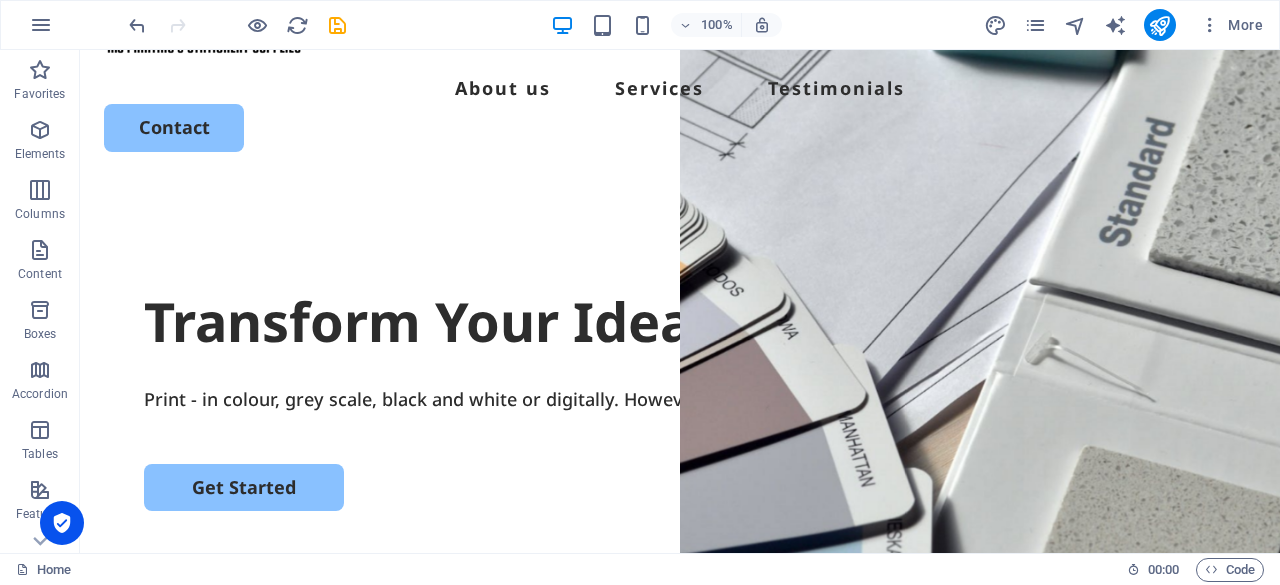 scroll, scrollTop: 0, scrollLeft: 0, axis: both 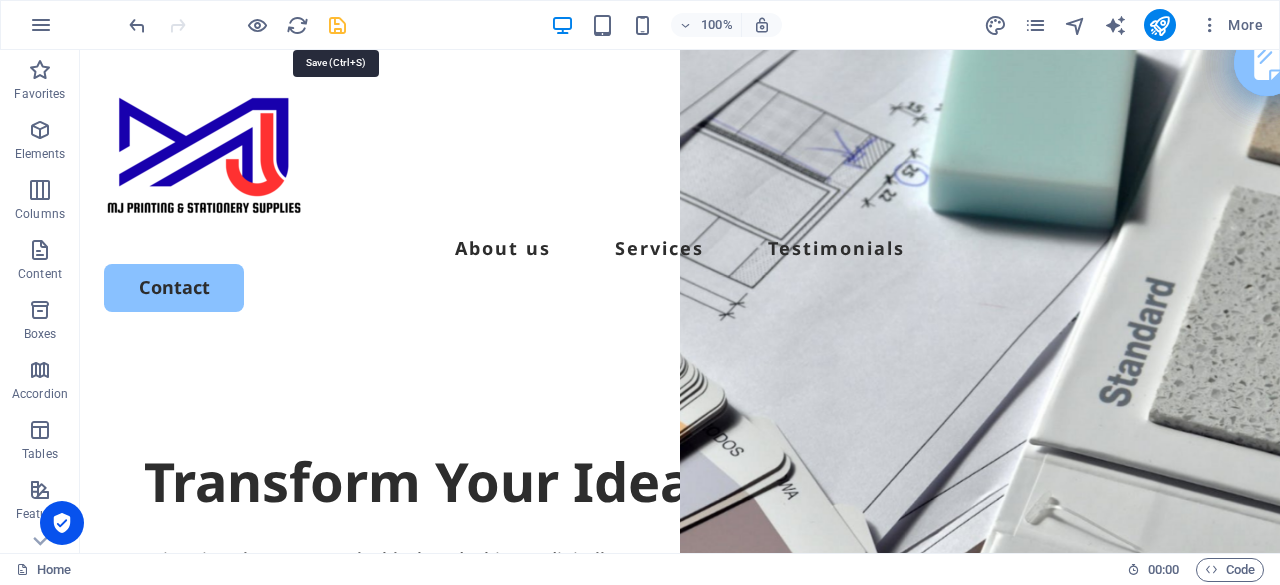 click at bounding box center (337, 25) 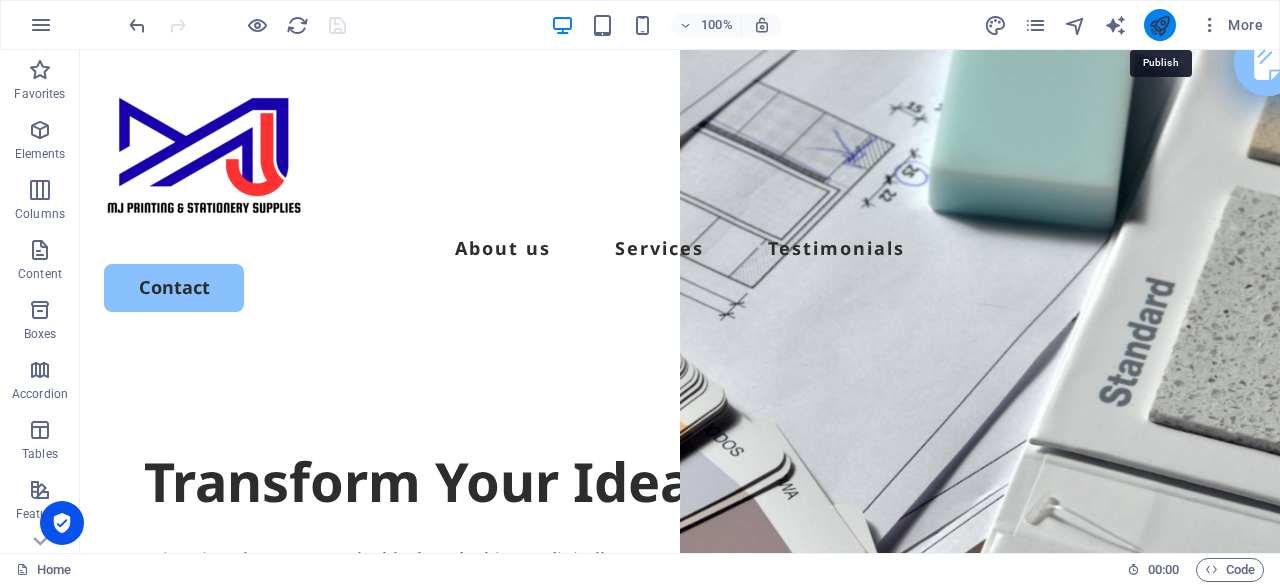 click at bounding box center [1159, 25] 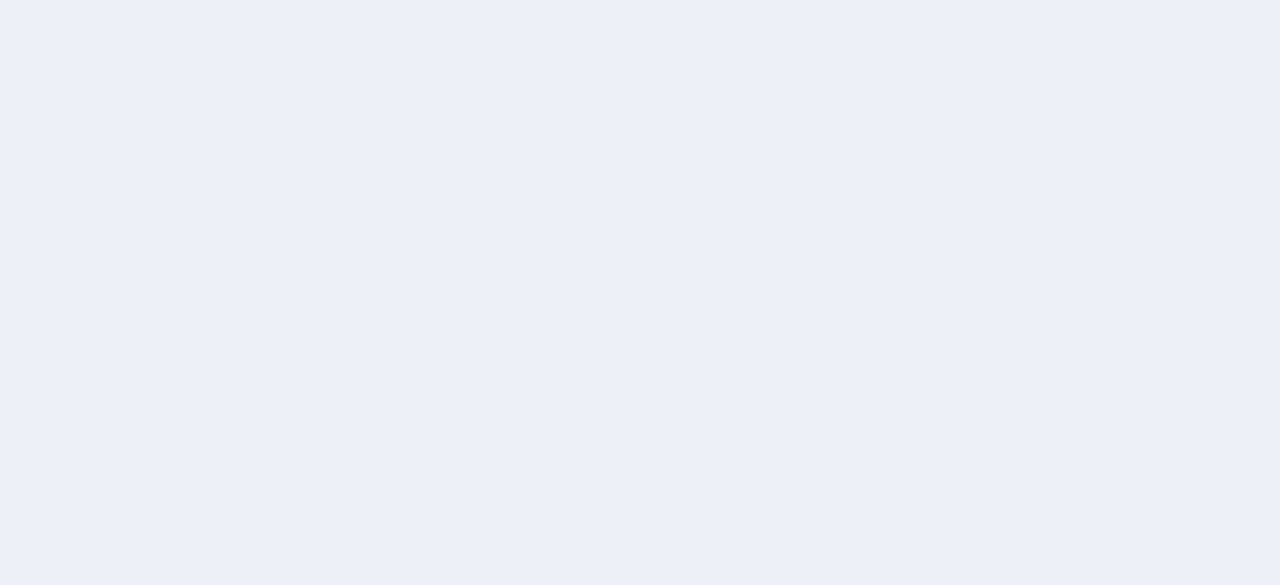 scroll, scrollTop: 0, scrollLeft: 0, axis: both 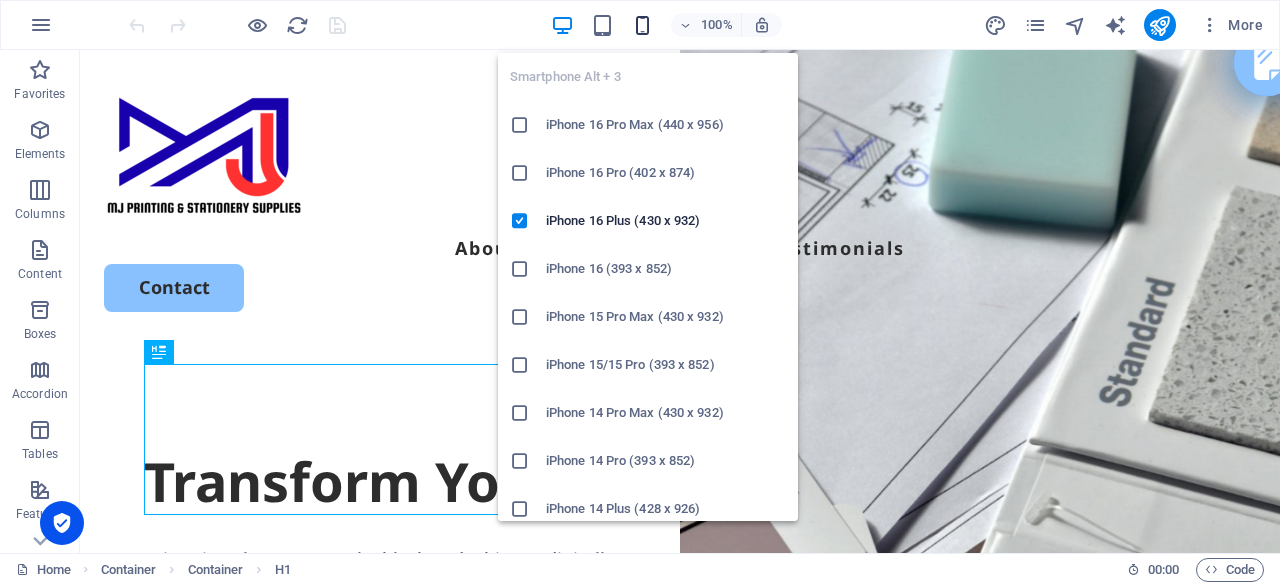 click at bounding box center [642, 25] 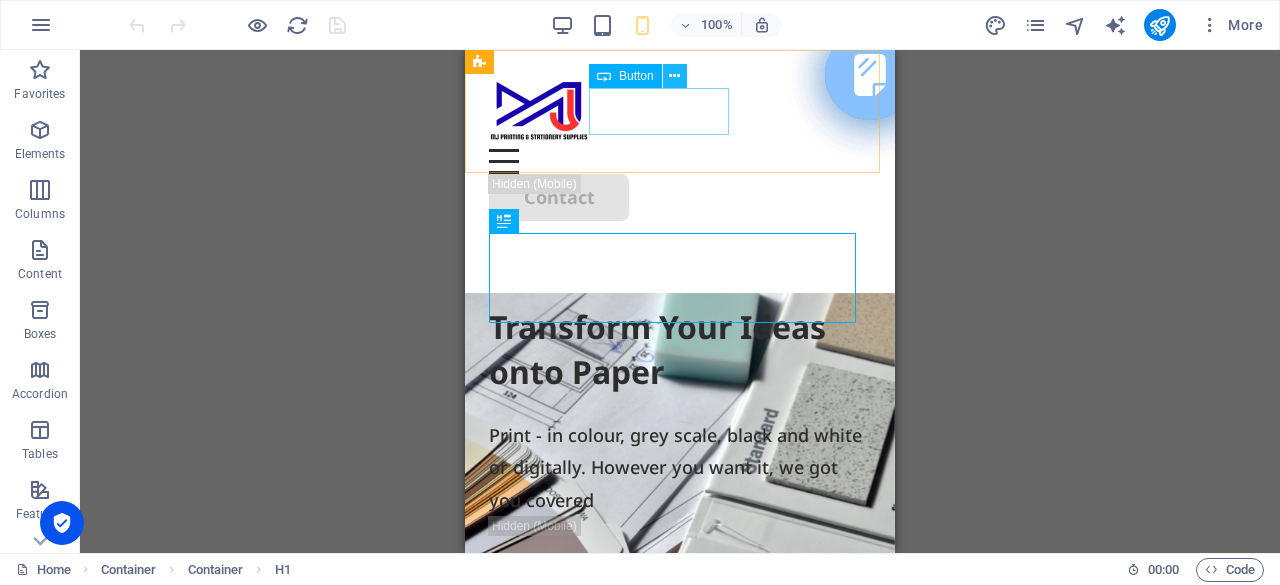 click at bounding box center (674, 76) 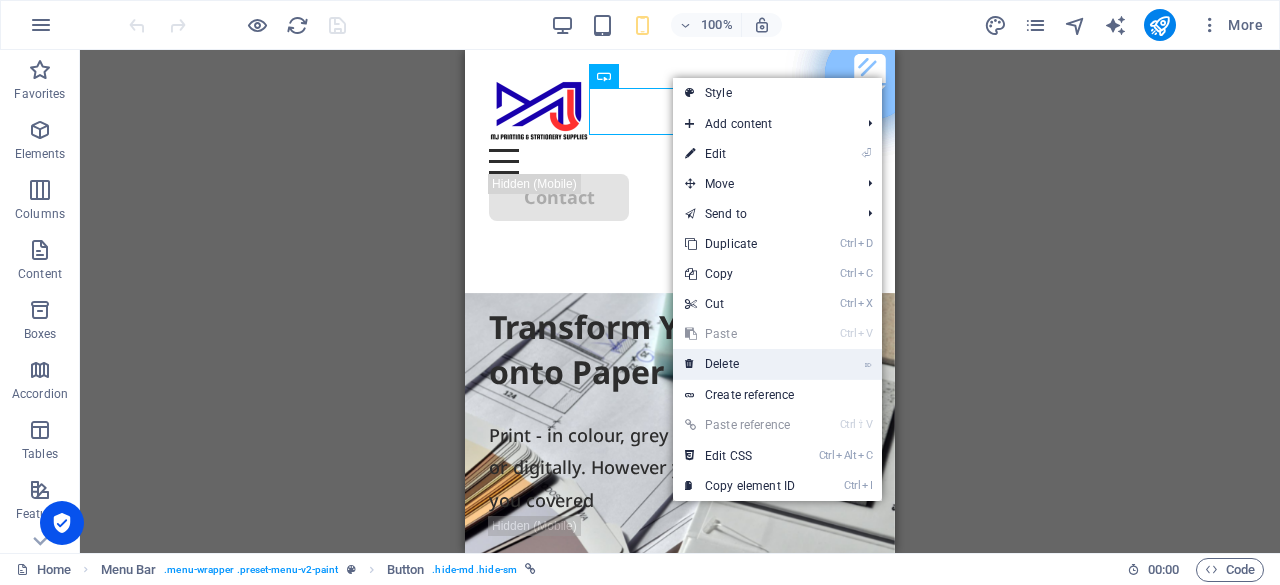 click on "⌦  Delete" at bounding box center (740, 364) 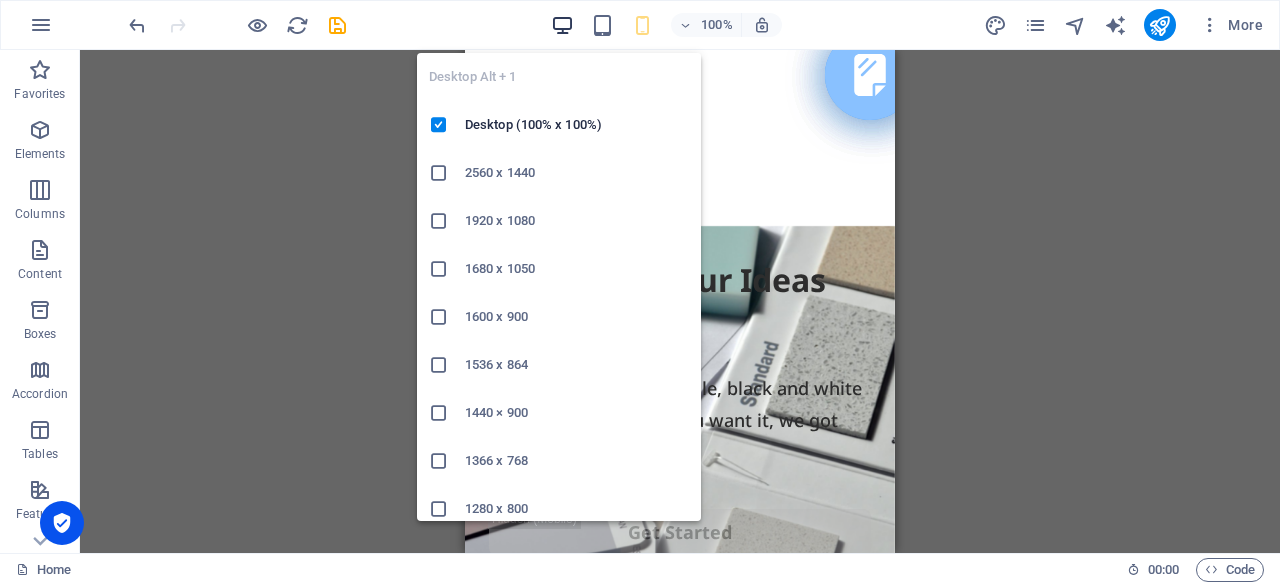 click at bounding box center (562, 25) 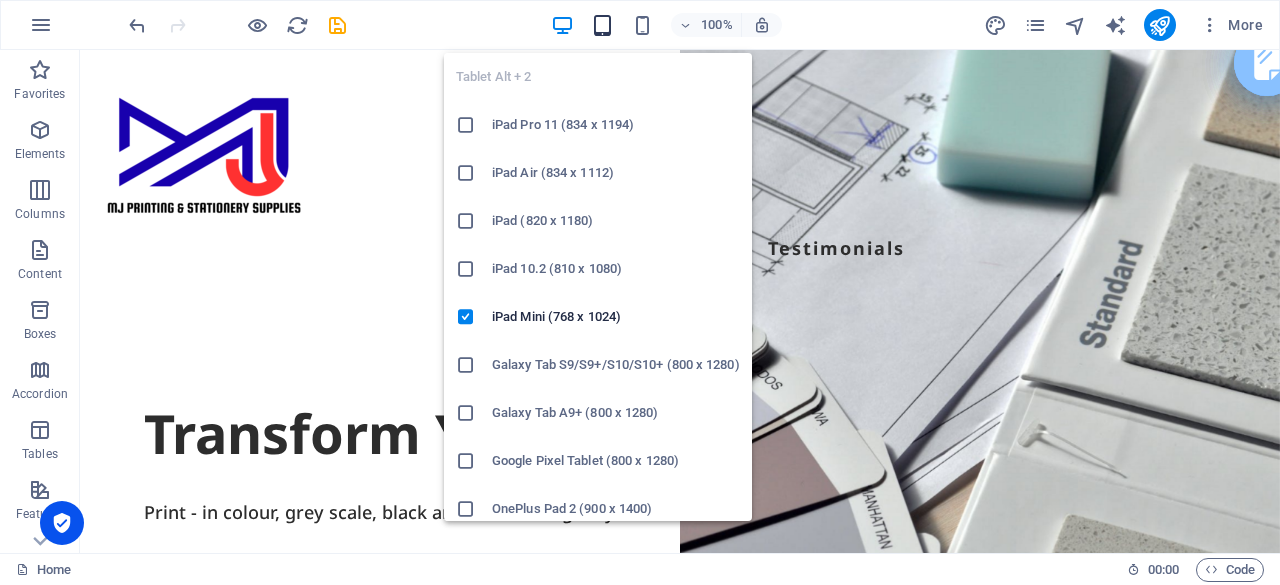 click at bounding box center [602, 25] 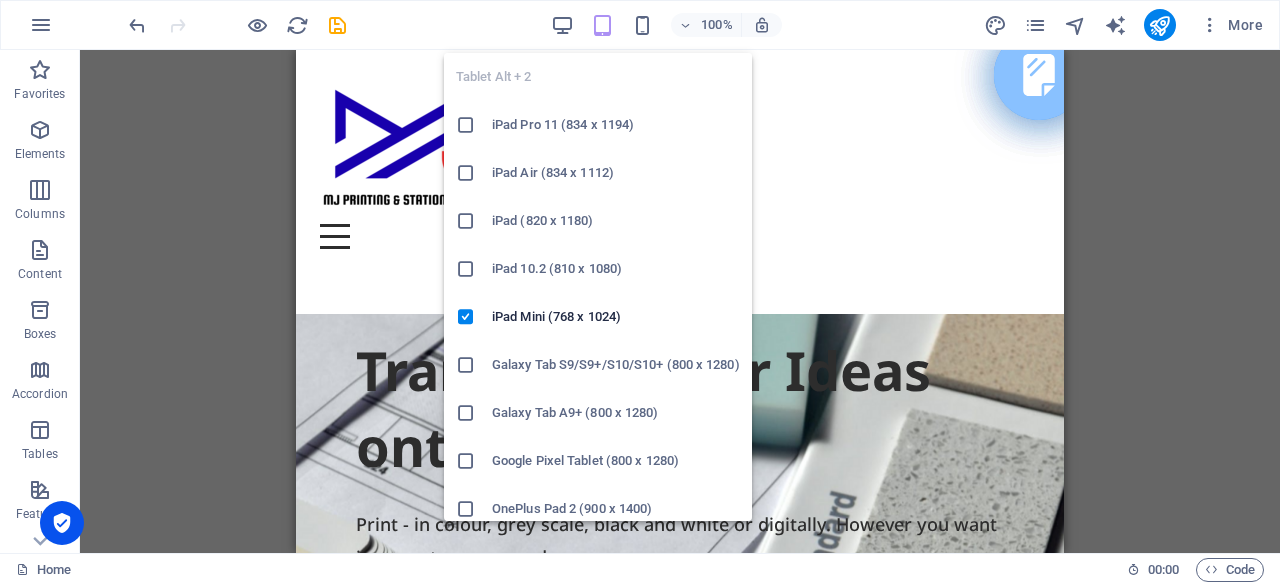 click on "iPad Pro 11 (834 x 1194)" at bounding box center [616, 125] 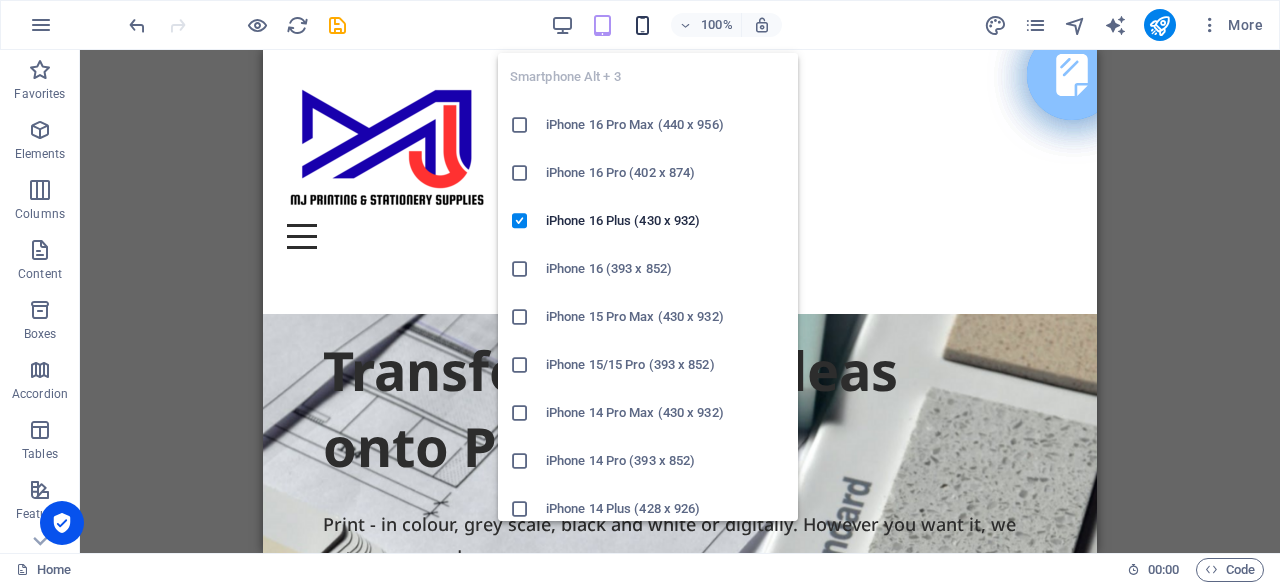 click at bounding box center [642, 25] 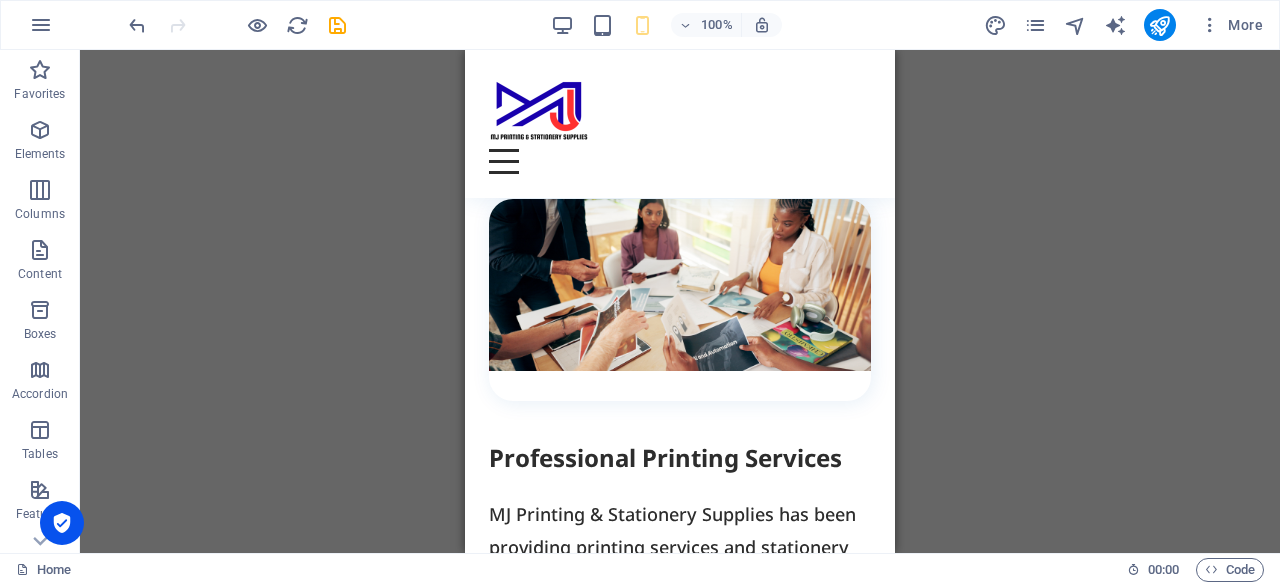scroll, scrollTop: 0, scrollLeft: 0, axis: both 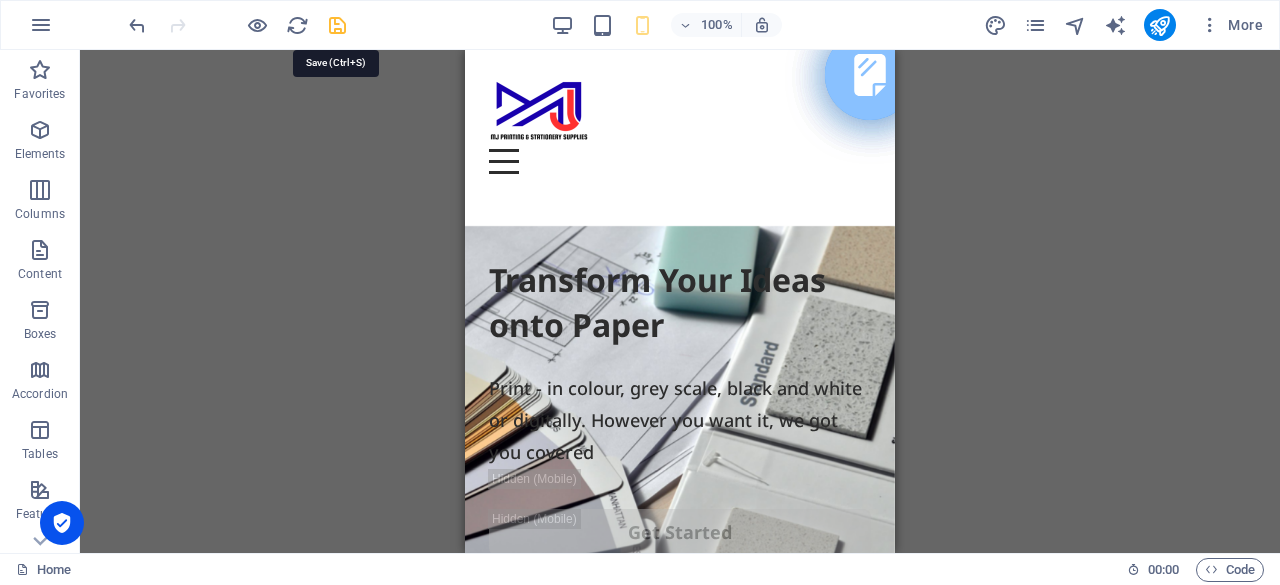 click at bounding box center (337, 25) 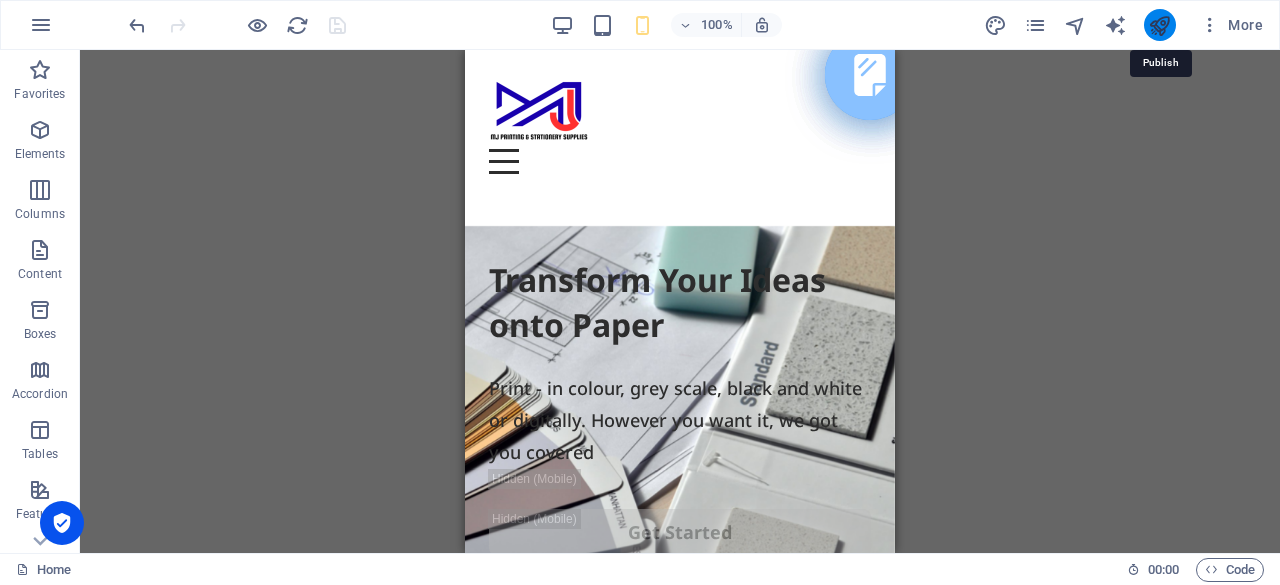 click at bounding box center (1159, 25) 